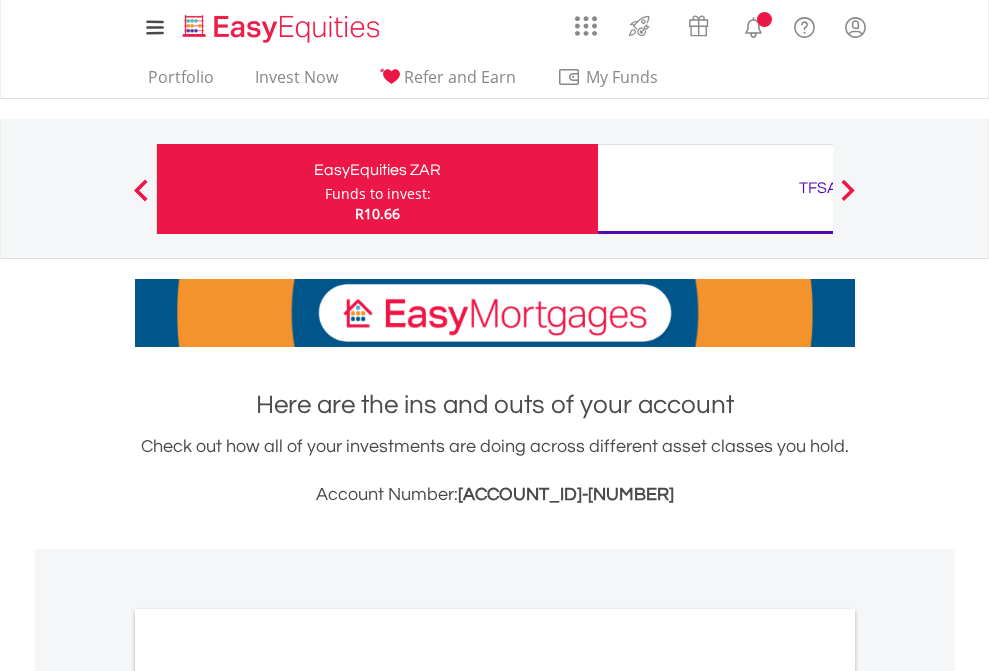 scroll, scrollTop: 0, scrollLeft: 0, axis: both 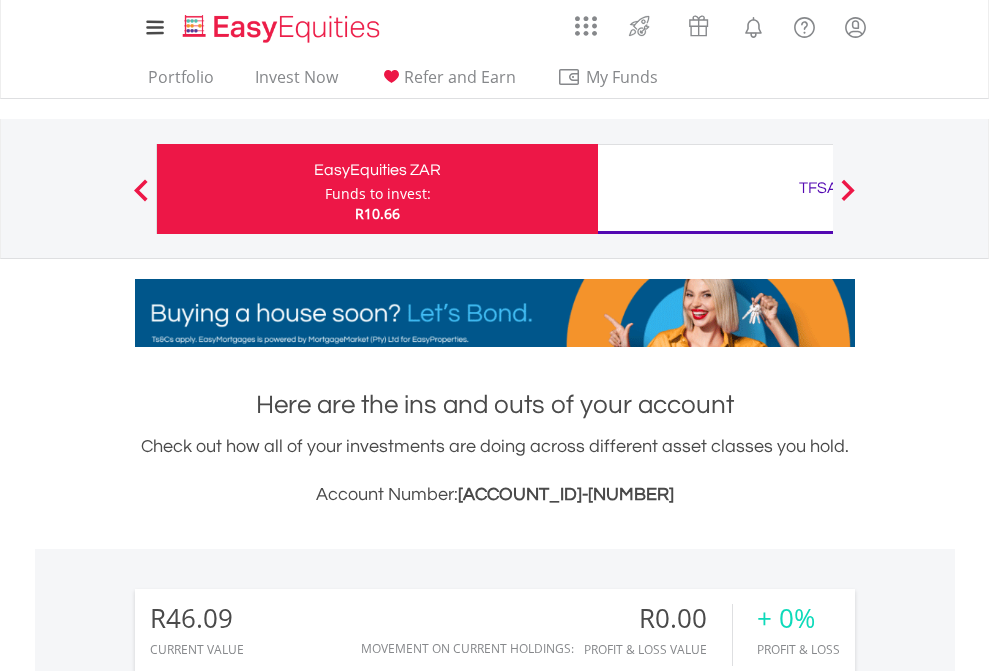 click on "Funds to invest:" at bounding box center [378, 194] 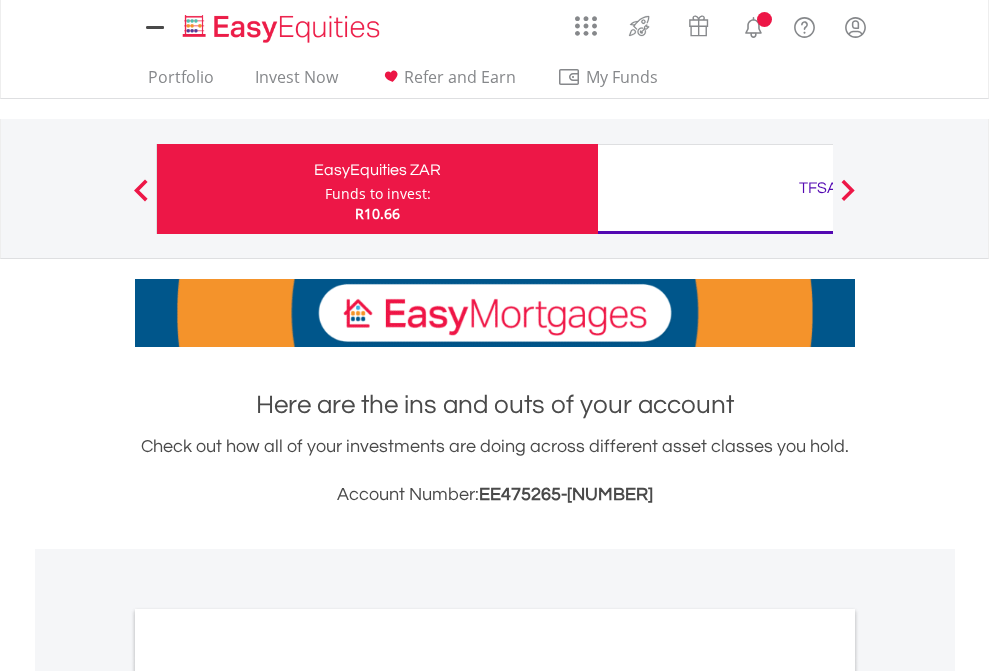 scroll, scrollTop: 0, scrollLeft: 0, axis: both 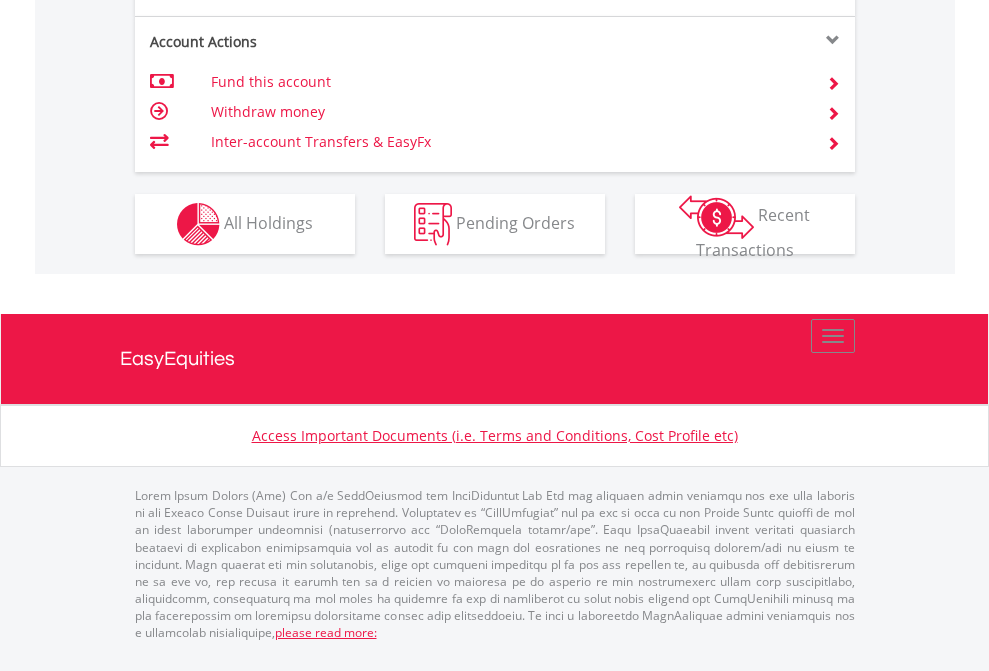 click on "Investment types" at bounding box center (706, -337) 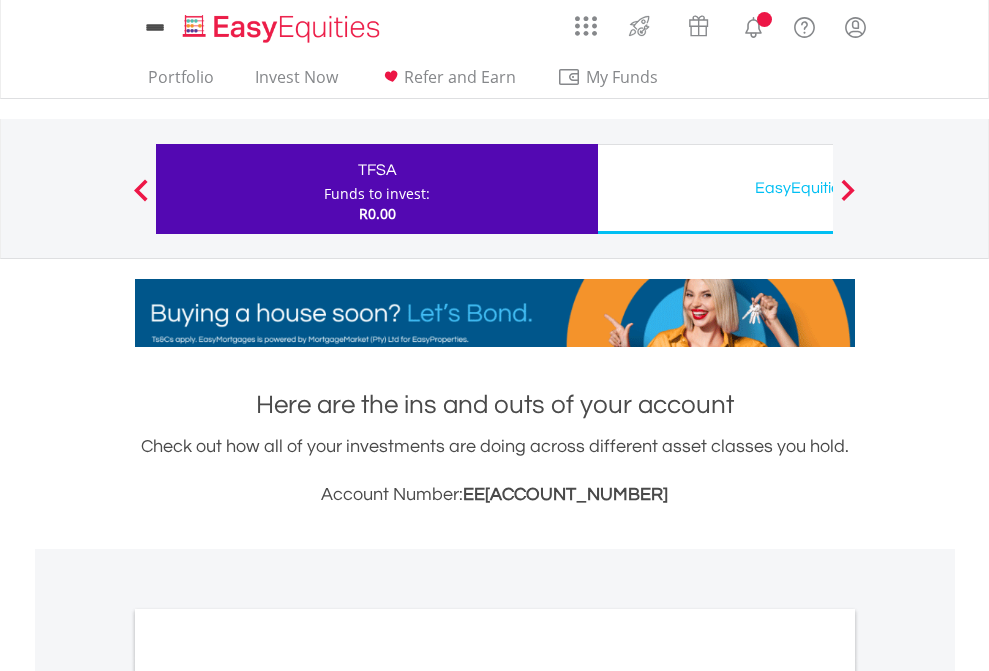 scroll, scrollTop: 0, scrollLeft: 0, axis: both 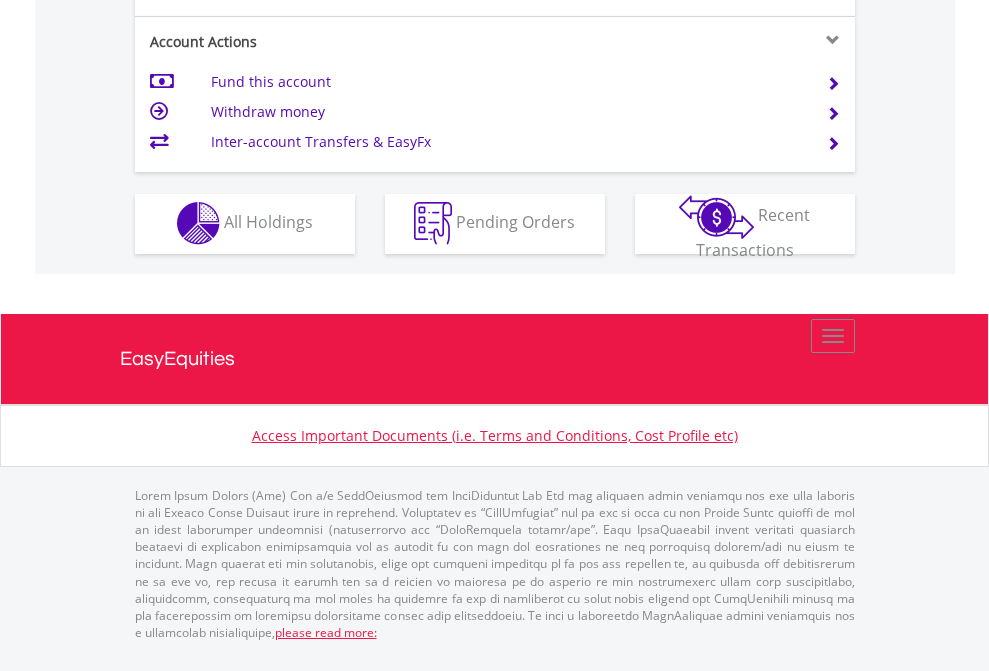 click on "Investment types" at bounding box center (706, -353) 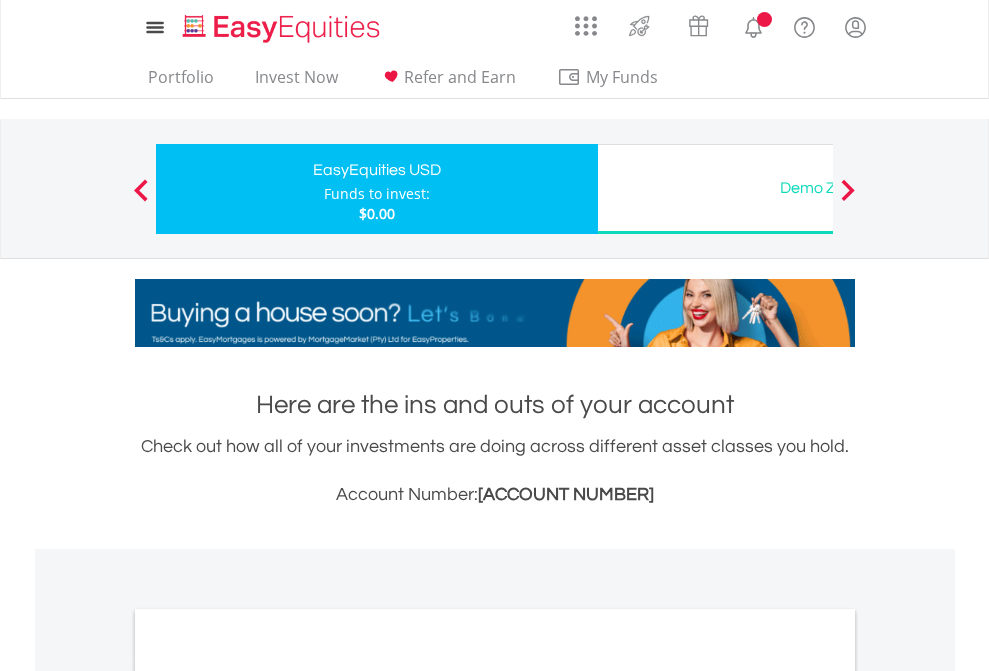 scroll, scrollTop: 0, scrollLeft: 0, axis: both 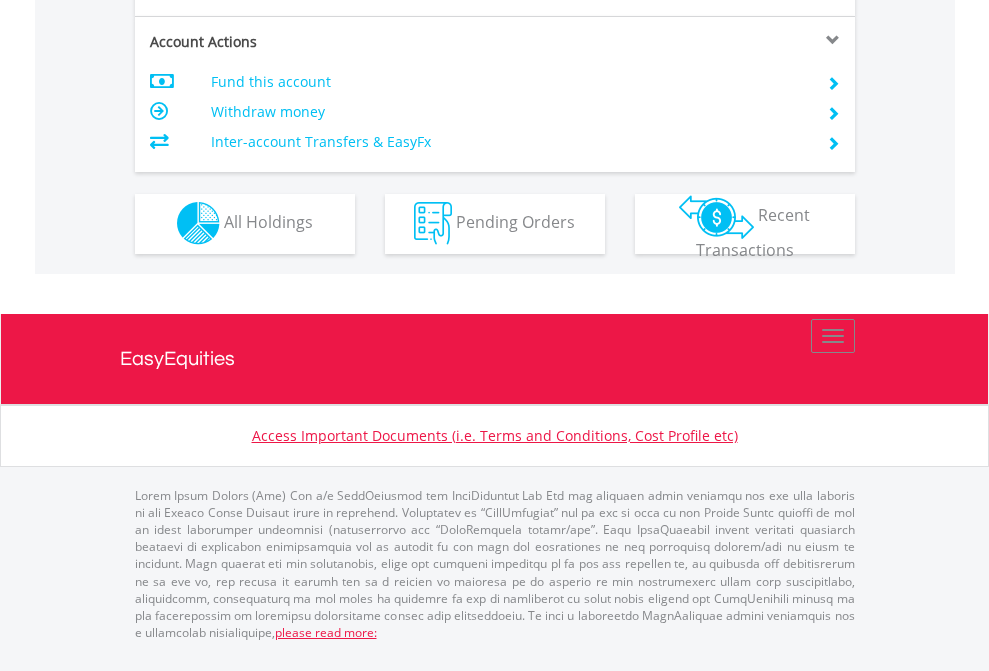 click on "Investment types" at bounding box center [706, -353] 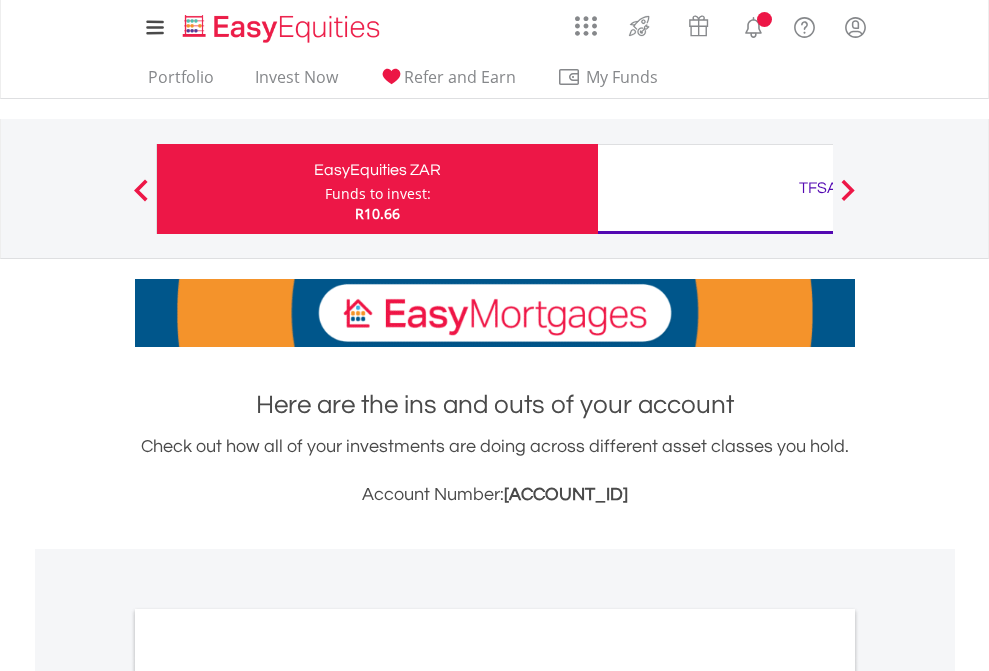 scroll, scrollTop: 0, scrollLeft: 0, axis: both 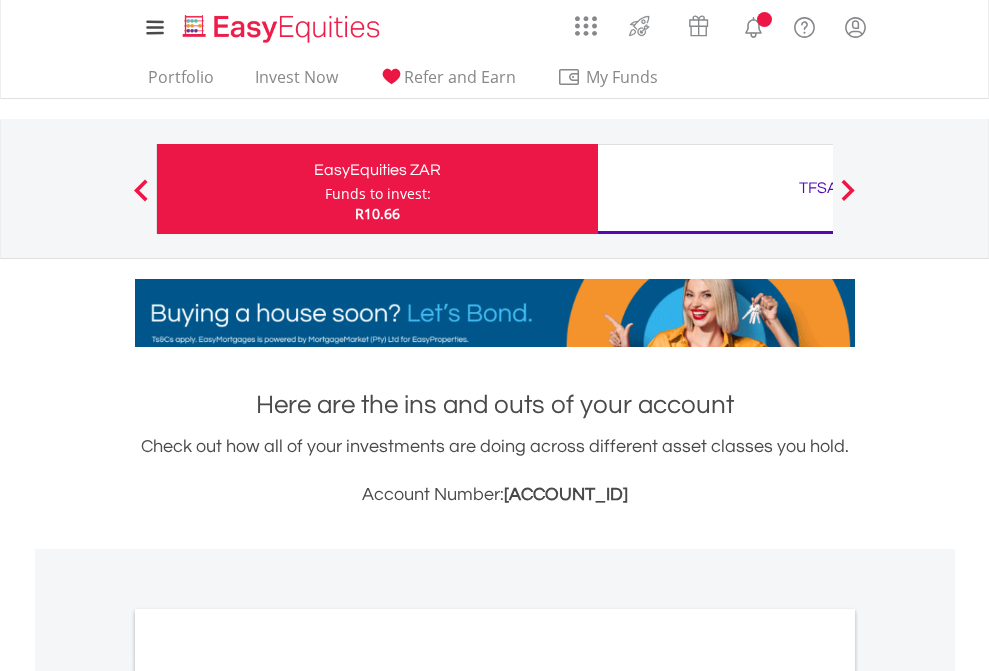 click on "All Holdings" at bounding box center (268, 1096) 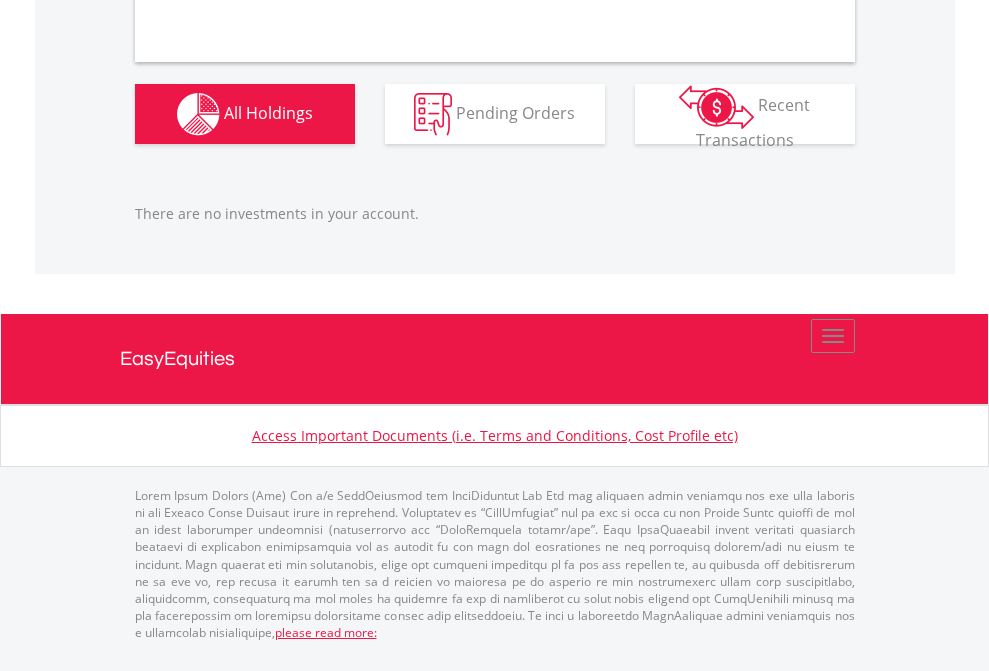 scroll, scrollTop: 2027, scrollLeft: 0, axis: vertical 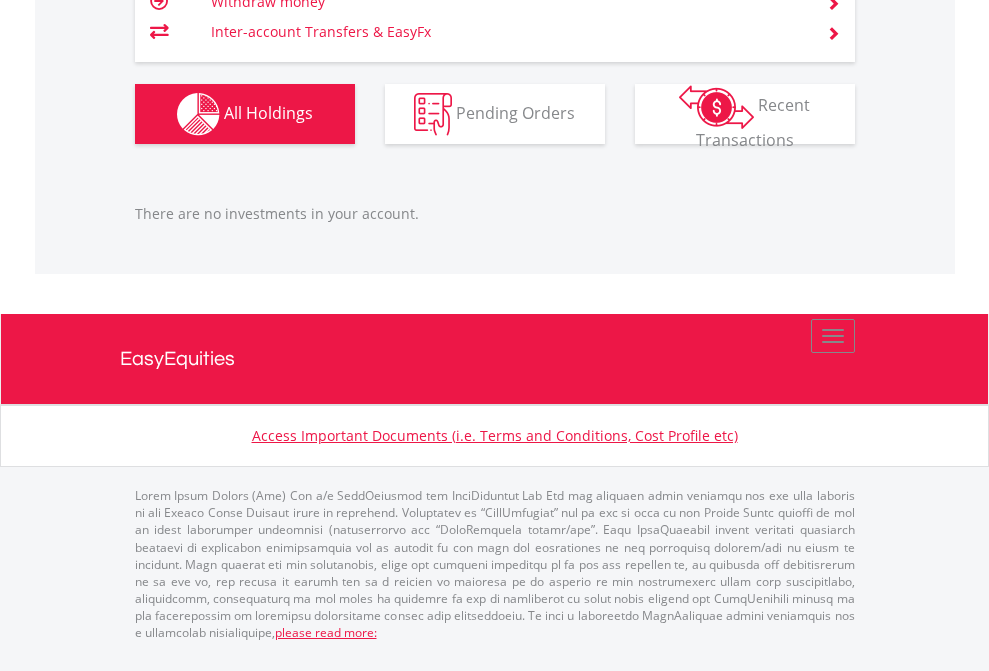 click on "TFSA" at bounding box center [818, -1206] 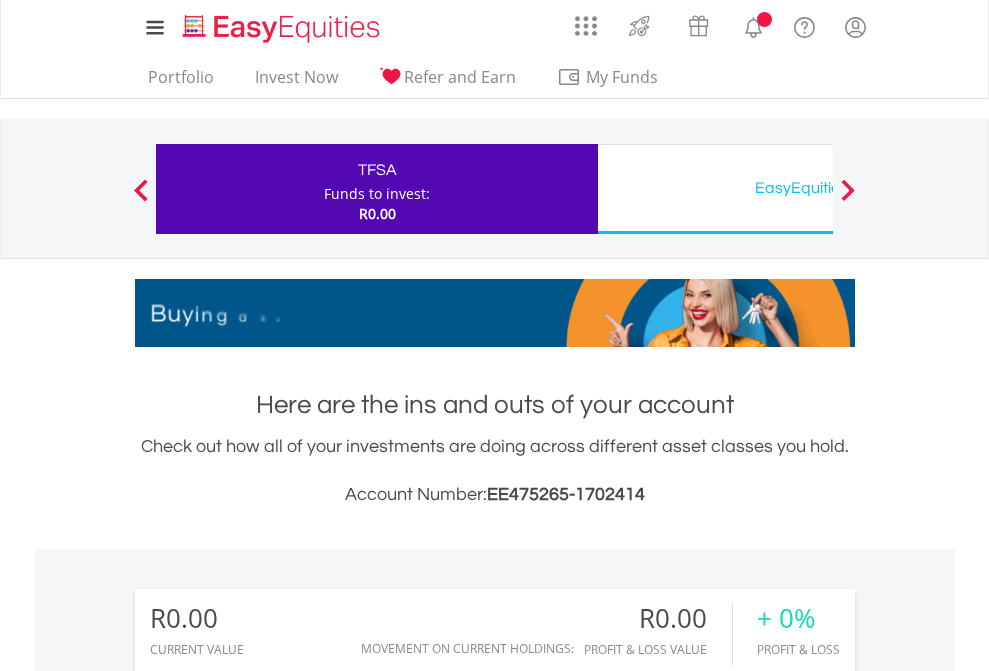 scroll, scrollTop: 1202, scrollLeft: 0, axis: vertical 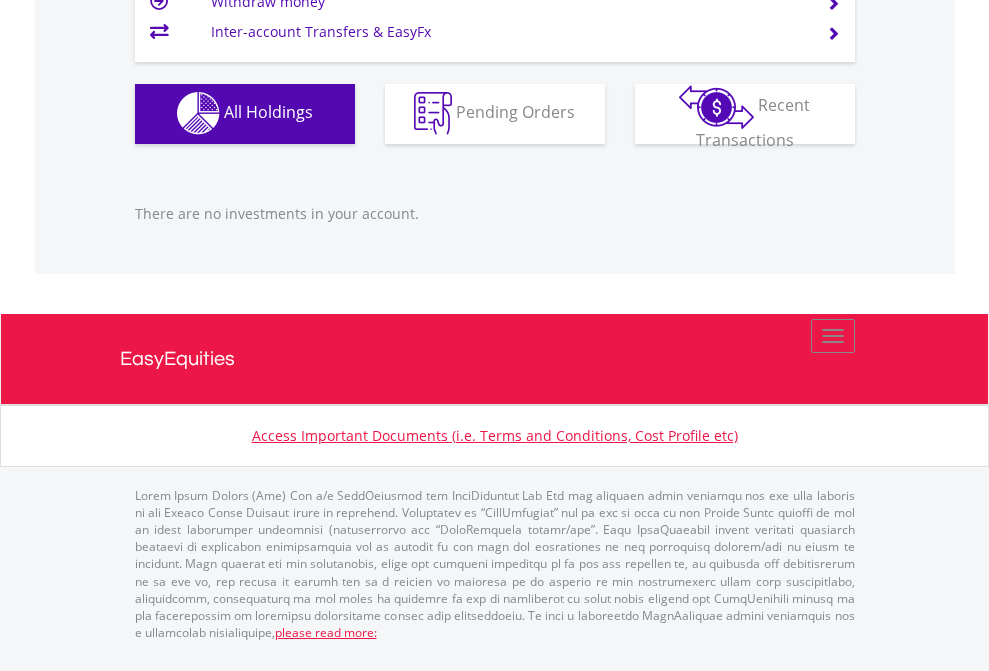 click on "EasyEquities USD" at bounding box center [818, -1142] 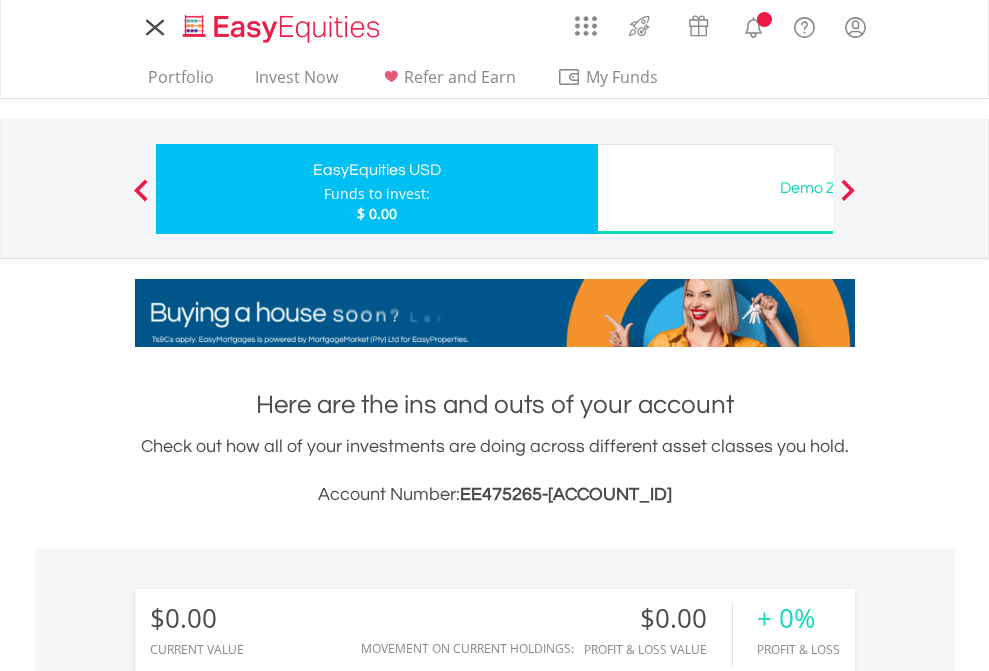 scroll, scrollTop: 0, scrollLeft: 0, axis: both 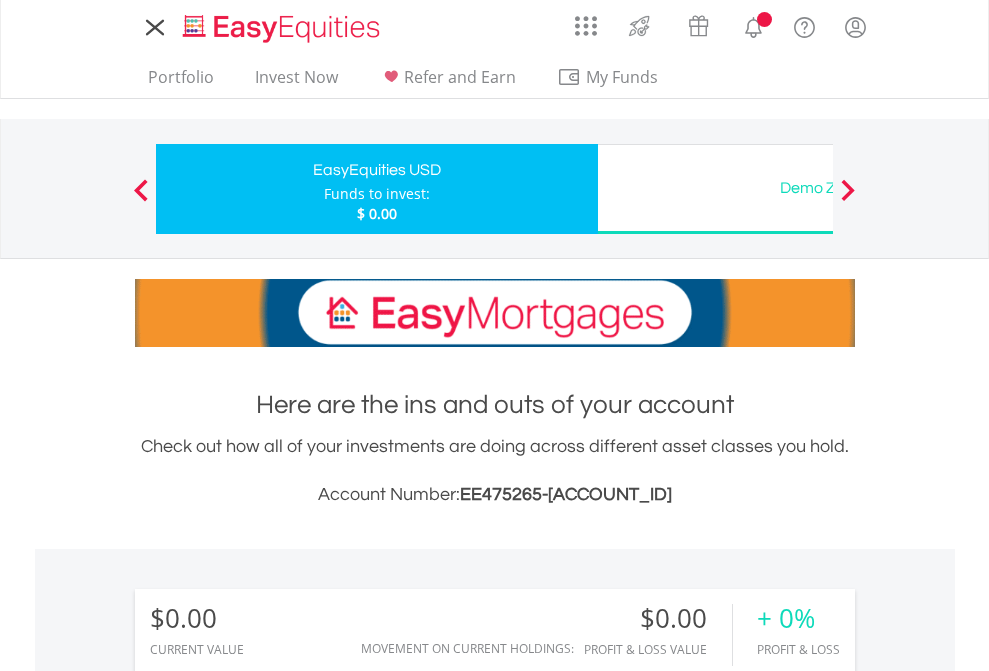click on "All Holdings" at bounding box center (268, 1442) 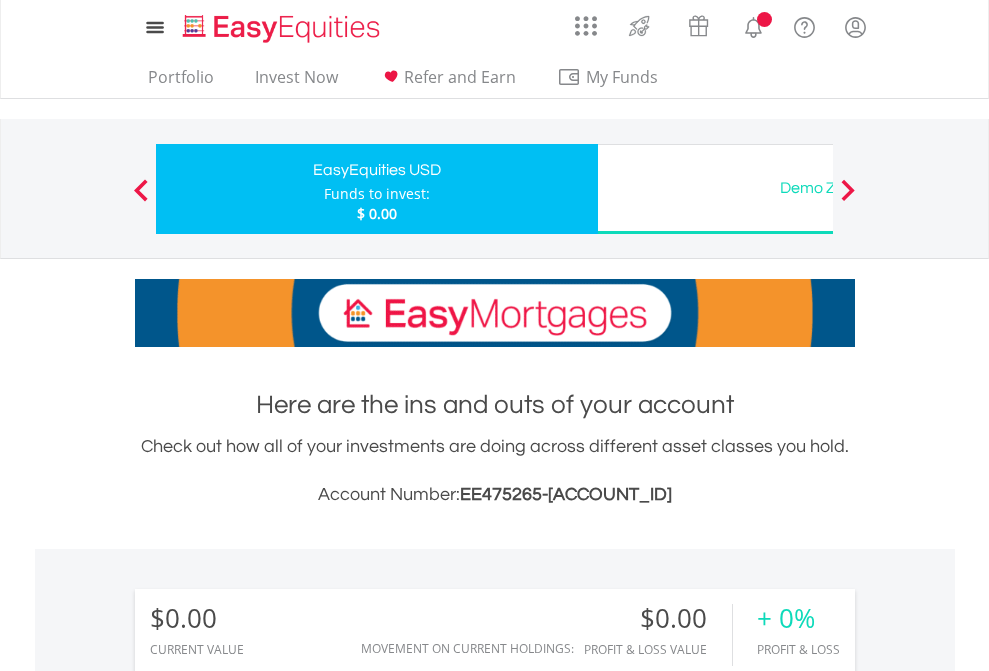 scroll, scrollTop: 1486, scrollLeft: 0, axis: vertical 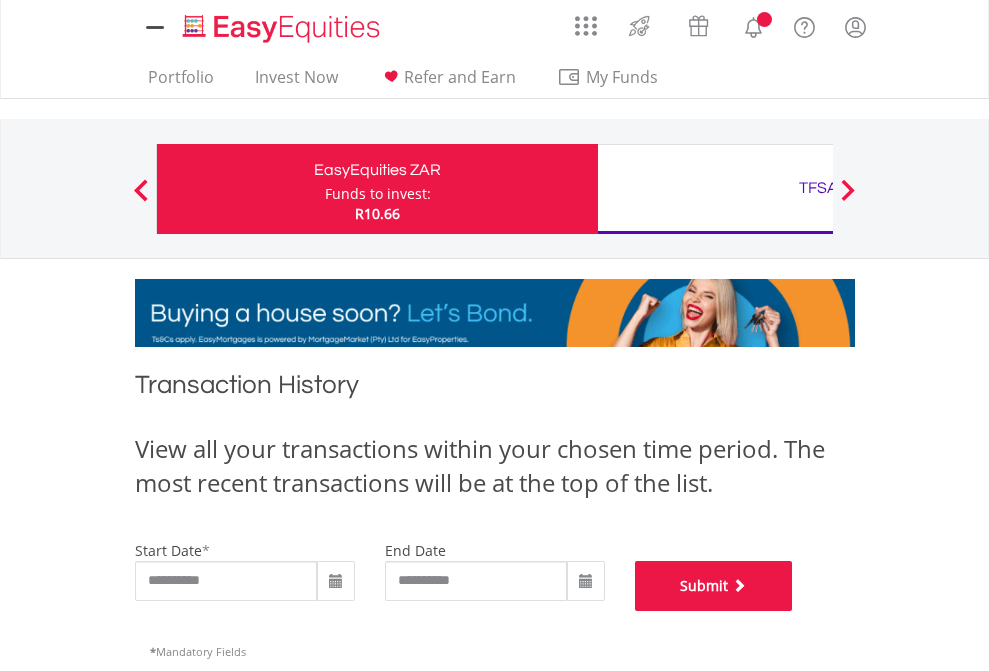 click on "Submit" at bounding box center (714, 586) 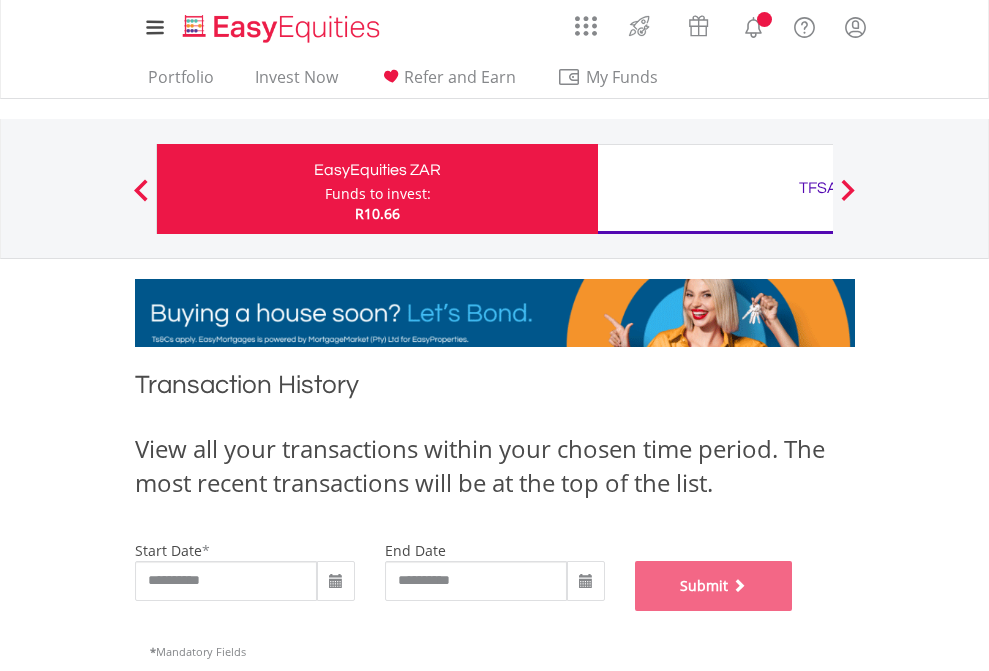 scroll, scrollTop: 811, scrollLeft: 0, axis: vertical 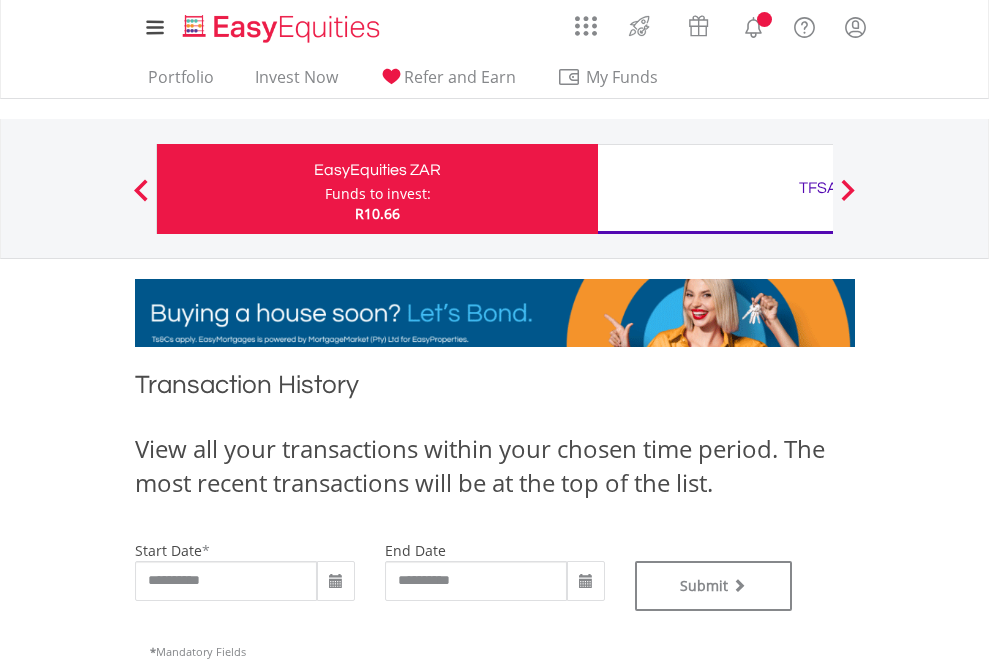click on "TFSA" at bounding box center (818, 188) 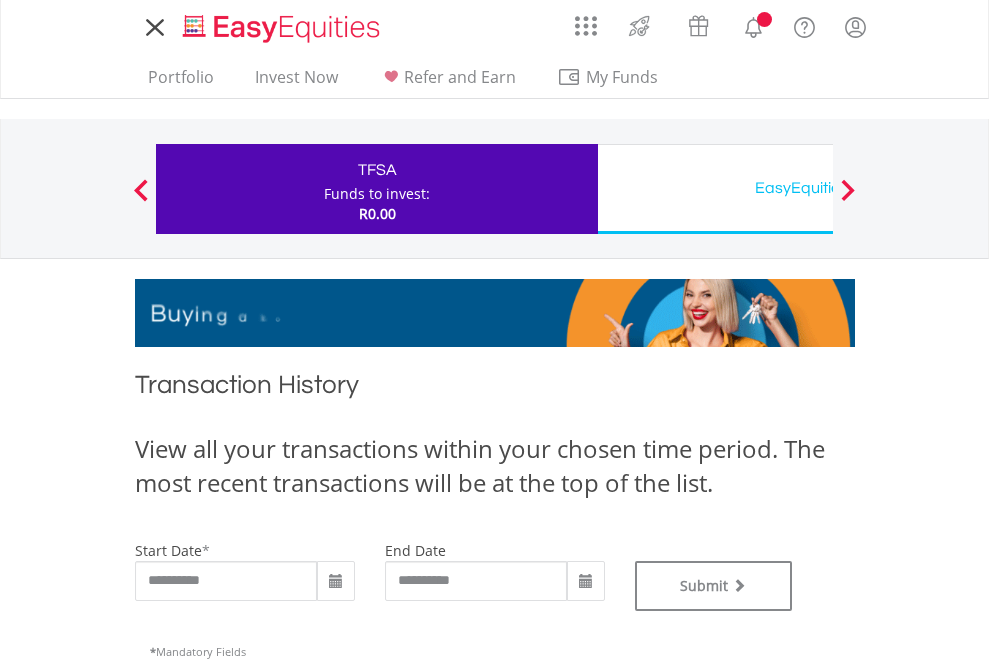 scroll, scrollTop: 0, scrollLeft: 0, axis: both 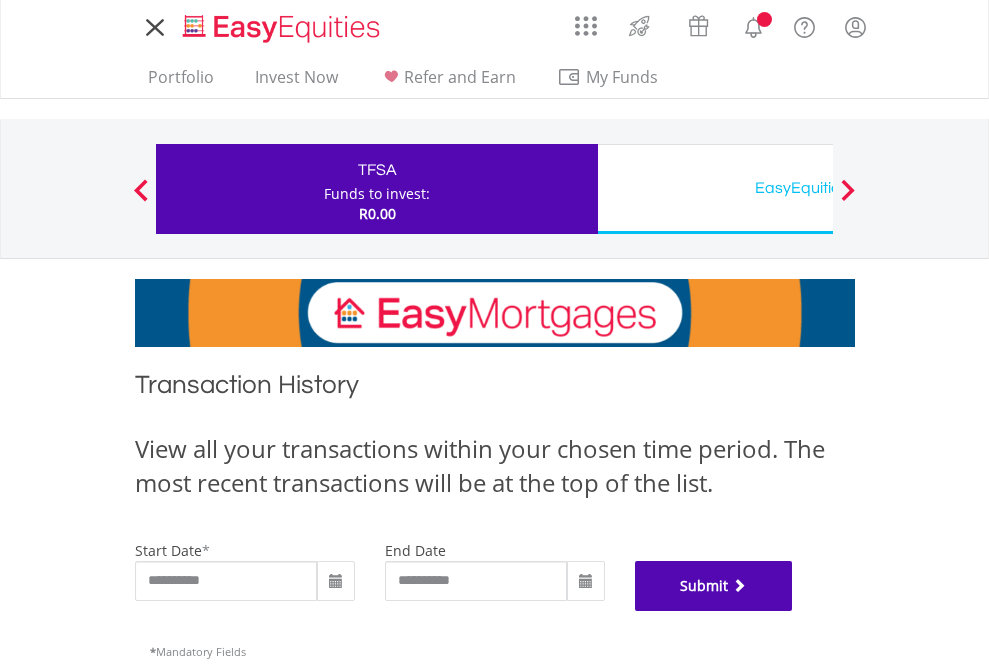 click on "Submit" at bounding box center [714, 586] 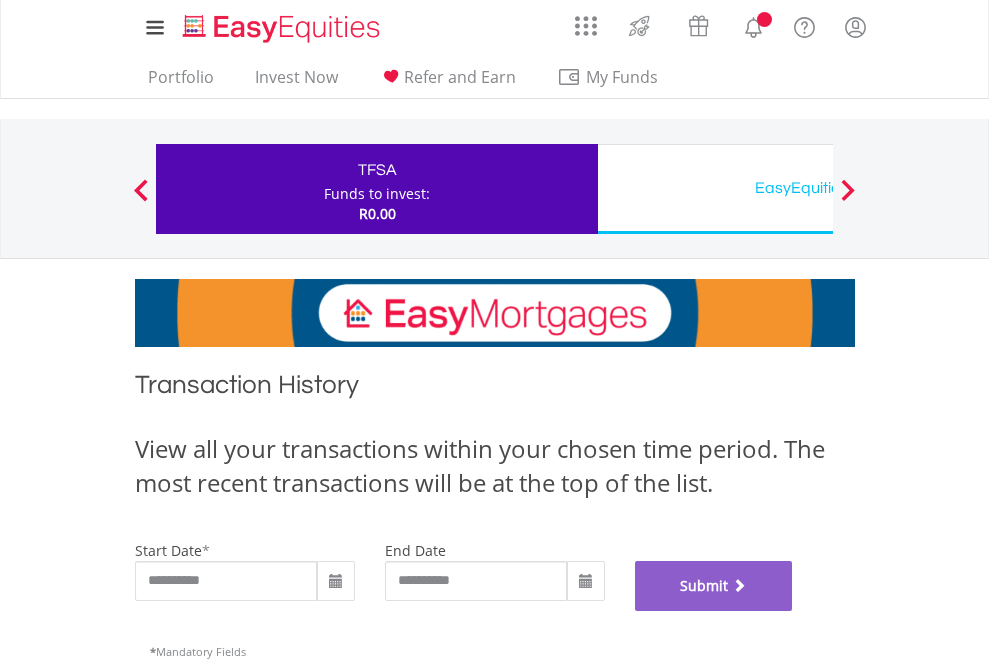 scroll, scrollTop: 811, scrollLeft: 0, axis: vertical 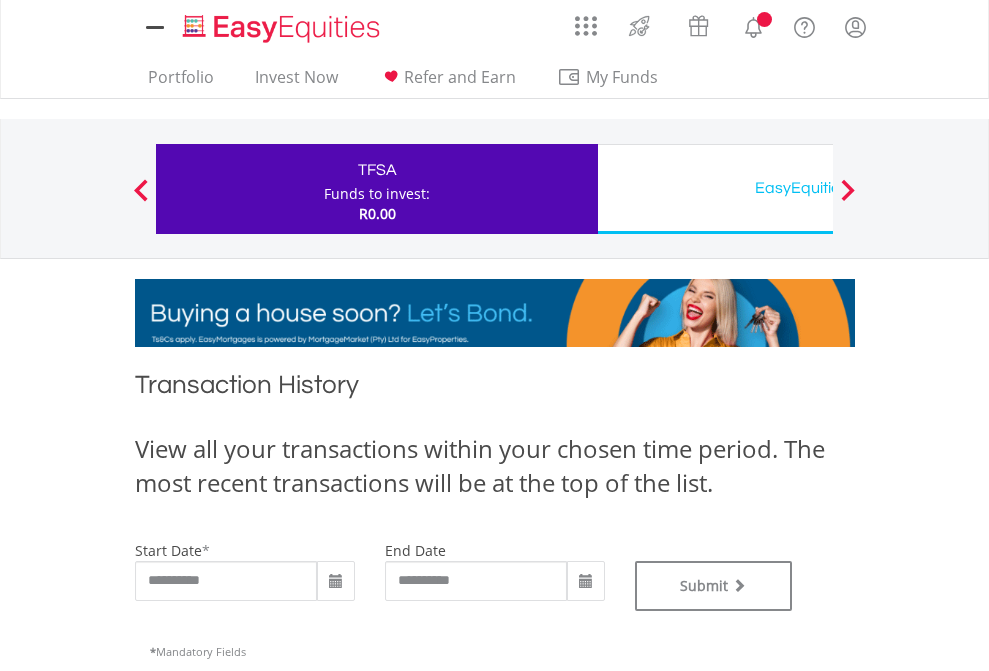 click on "EasyEquities USD" at bounding box center [818, 188] 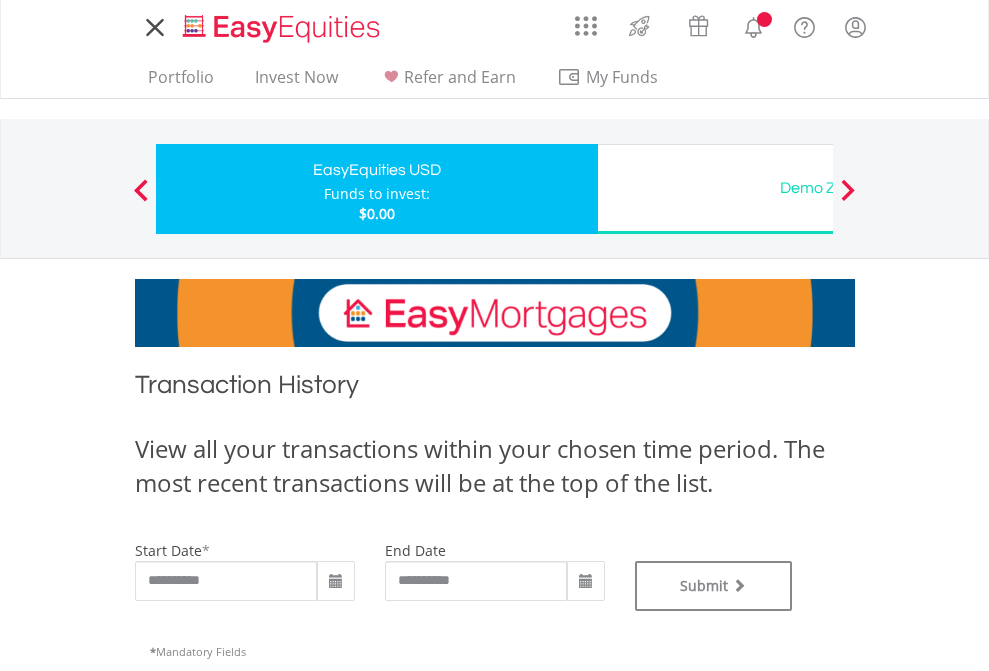 scroll, scrollTop: 0, scrollLeft: 0, axis: both 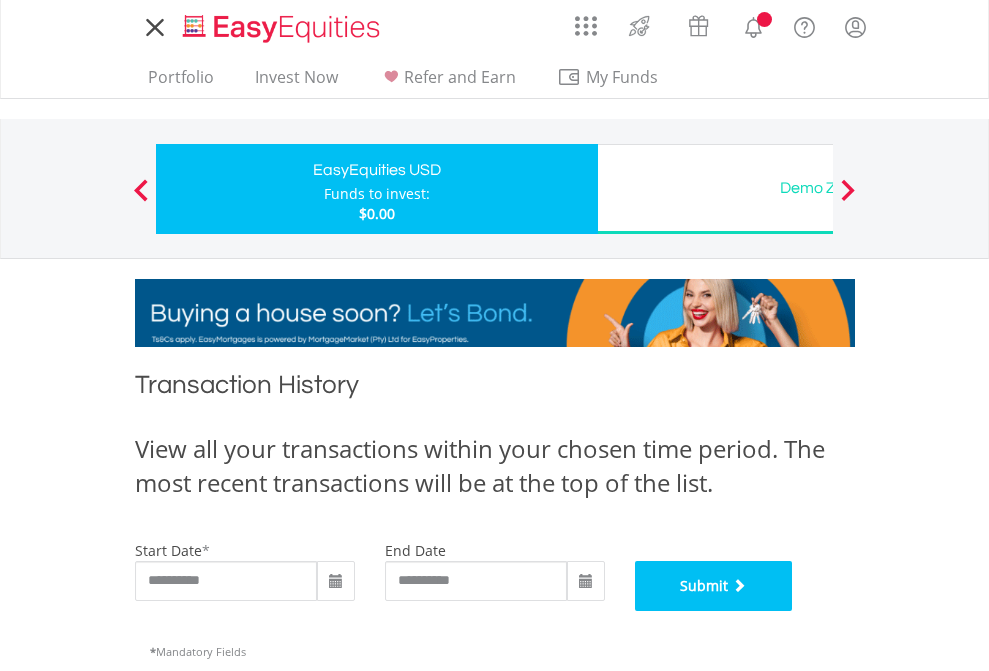 click on "Submit" at bounding box center [714, 586] 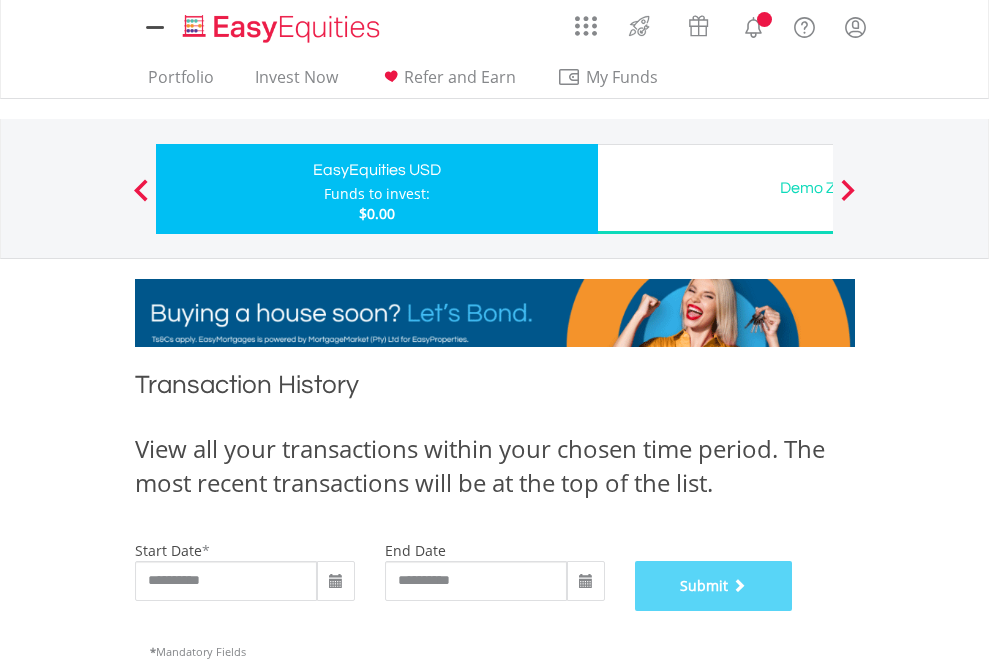 scroll, scrollTop: 811, scrollLeft: 0, axis: vertical 